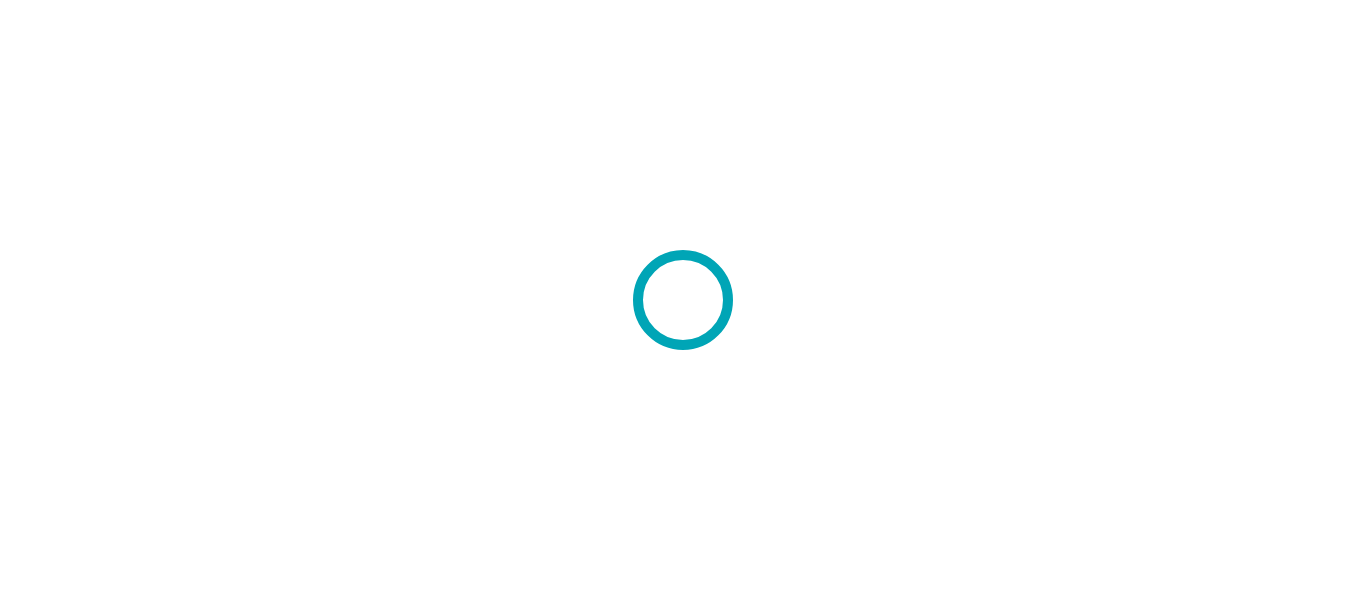 scroll, scrollTop: 0, scrollLeft: 0, axis: both 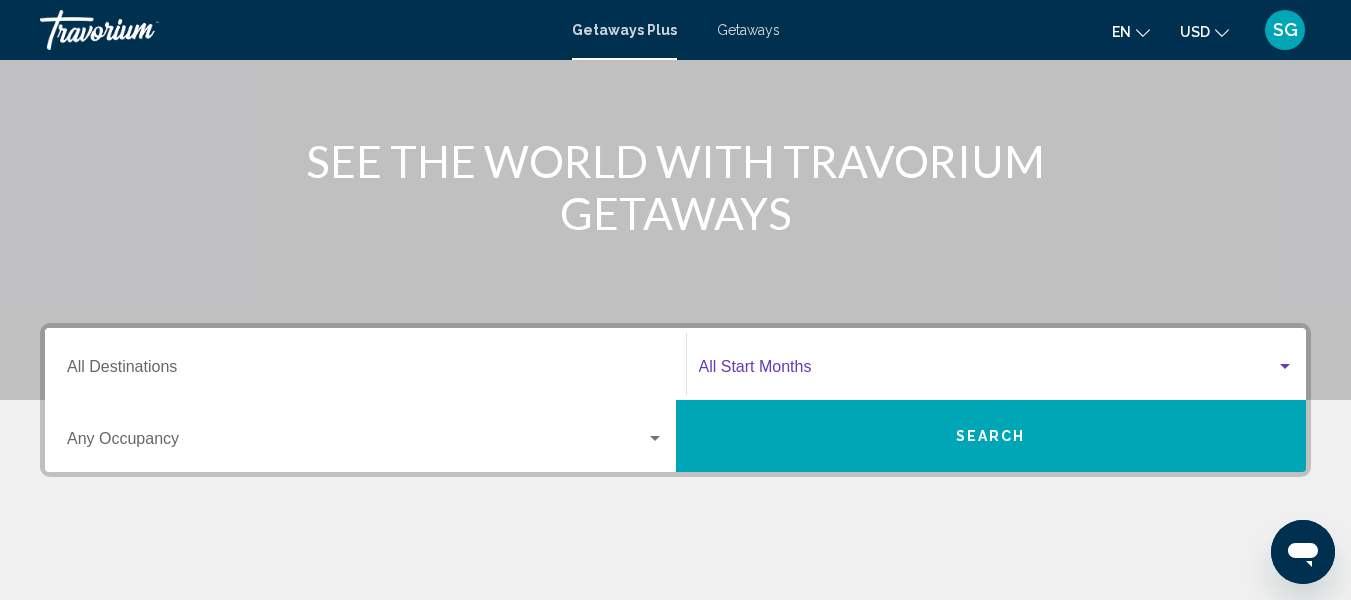 click at bounding box center (1285, 367) 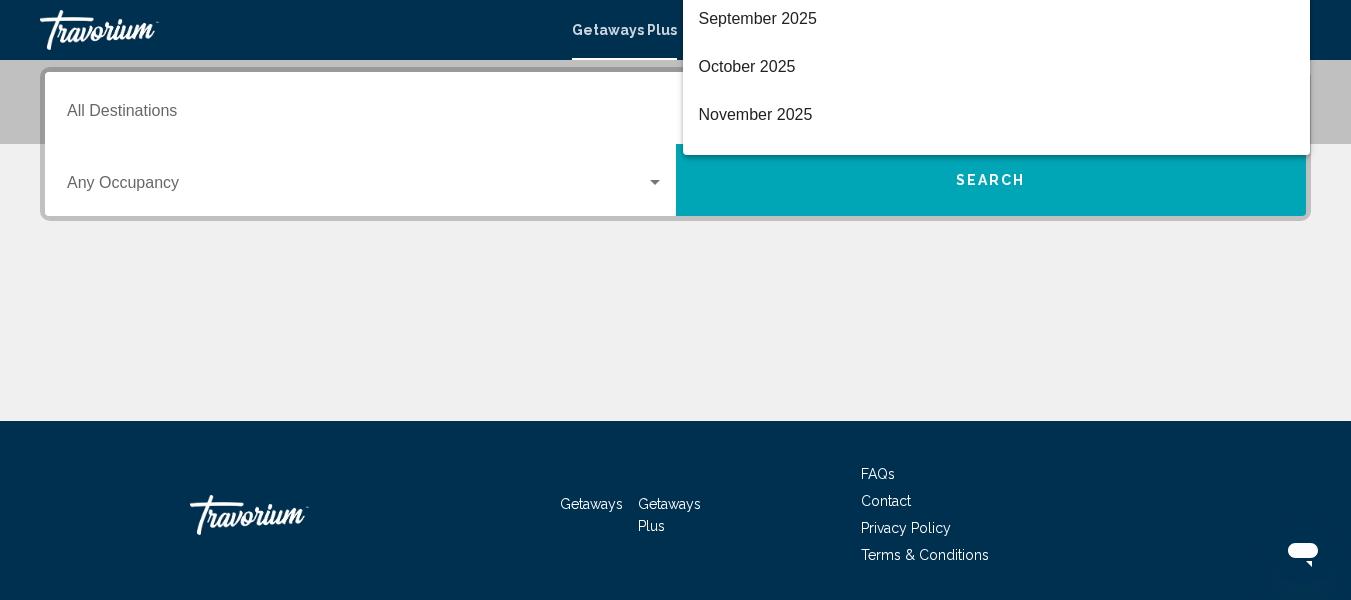scroll, scrollTop: 458, scrollLeft: 0, axis: vertical 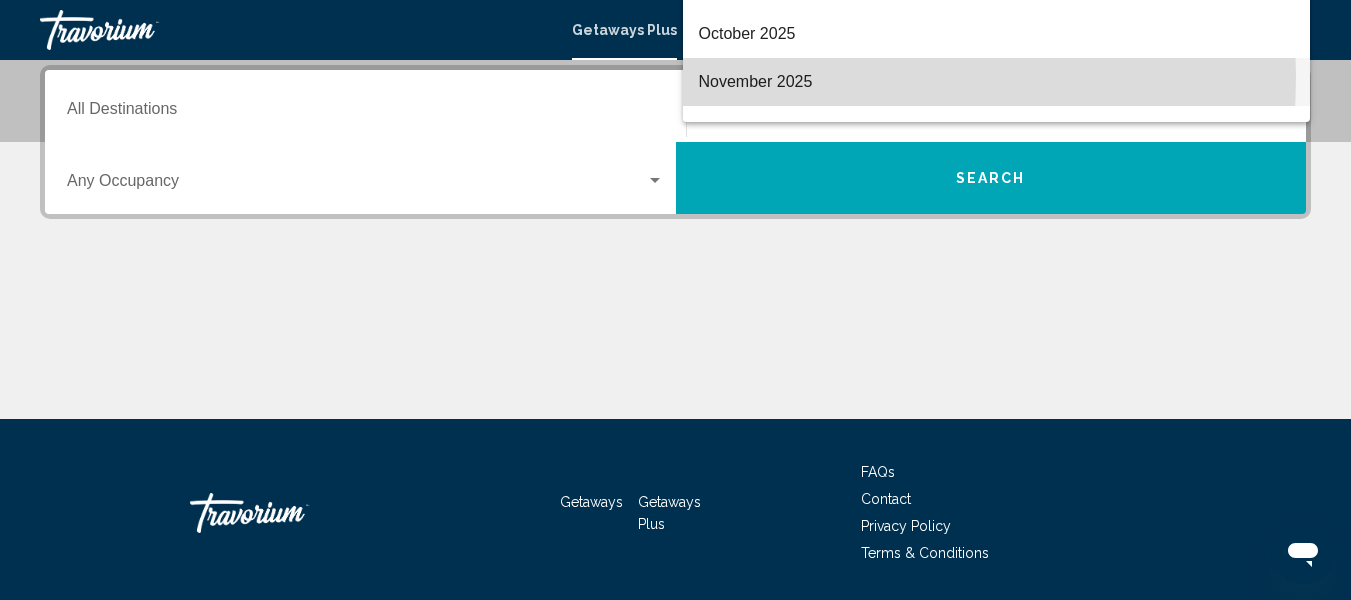 click on "November 2025" at bounding box center [997, 82] 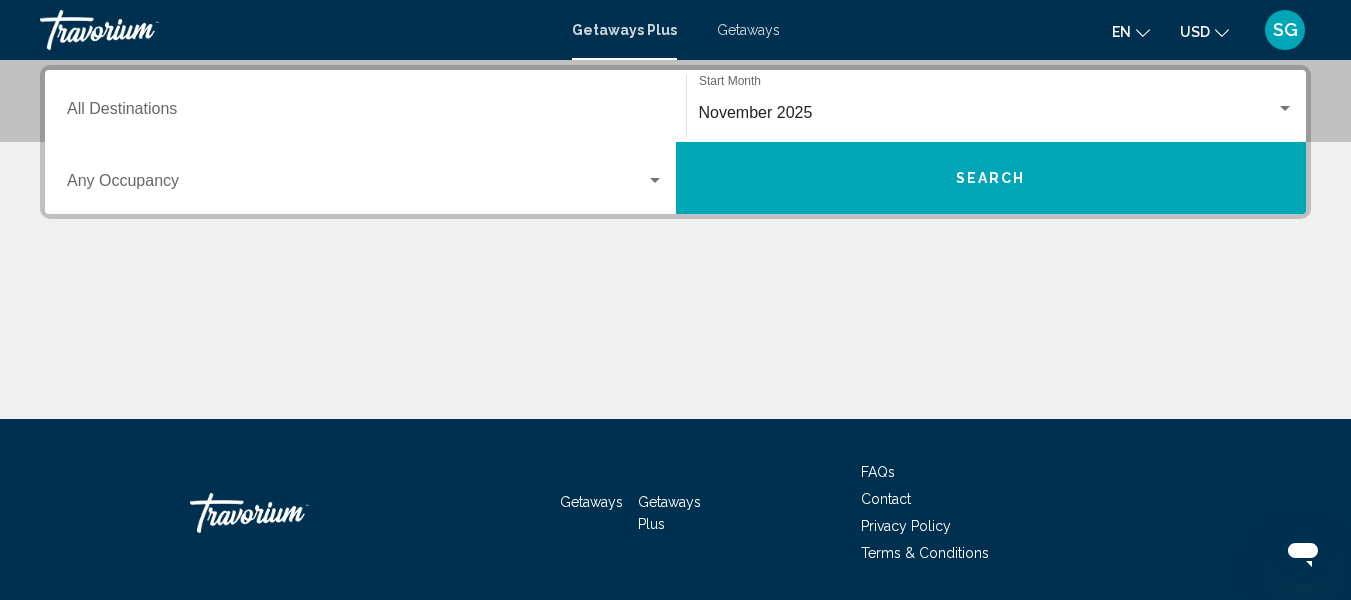 click on "Destination All Destinations" at bounding box center [365, 106] 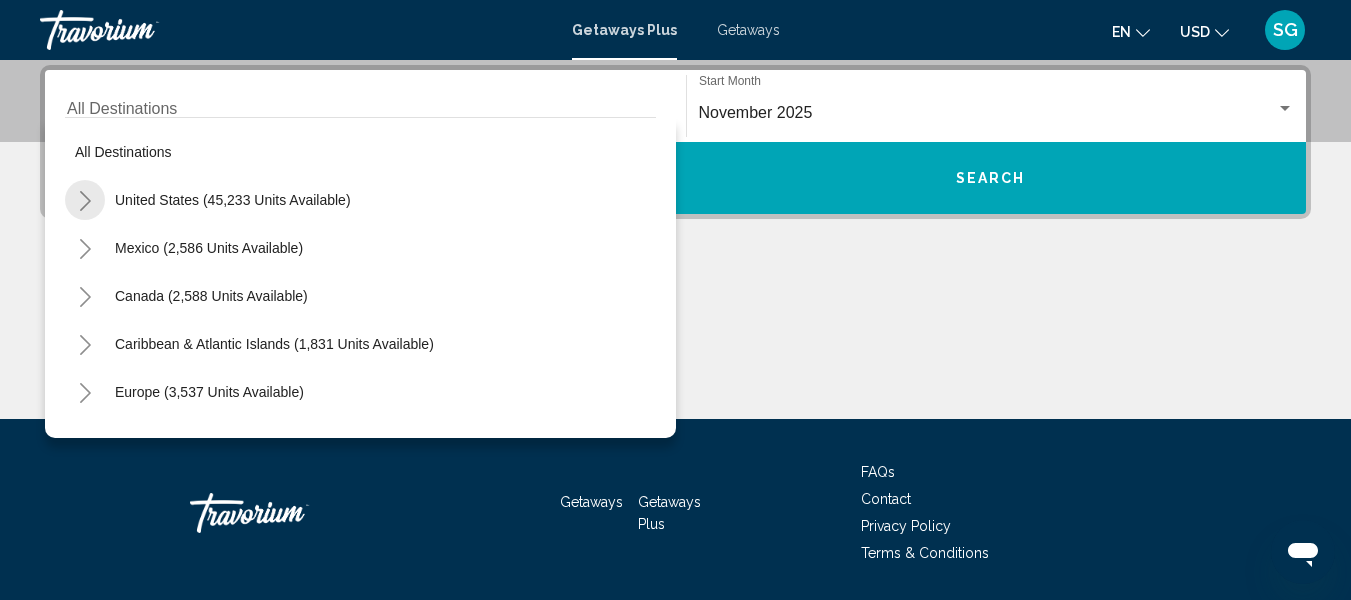 click 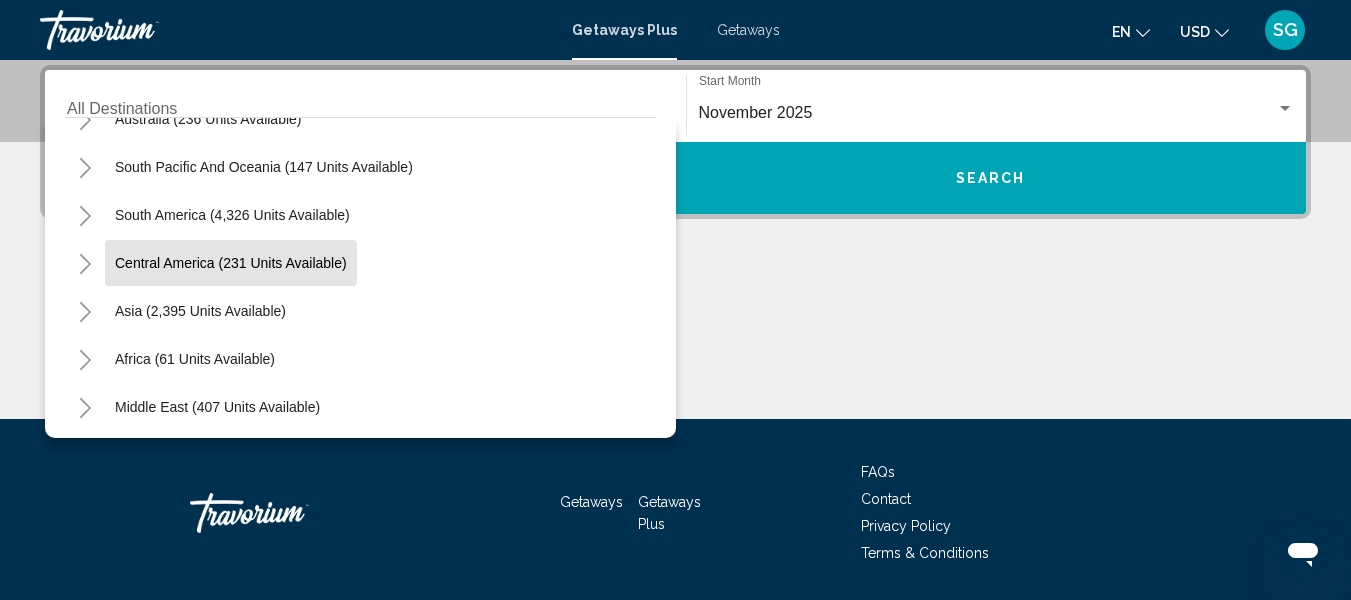 scroll, scrollTop: 2244, scrollLeft: 0, axis: vertical 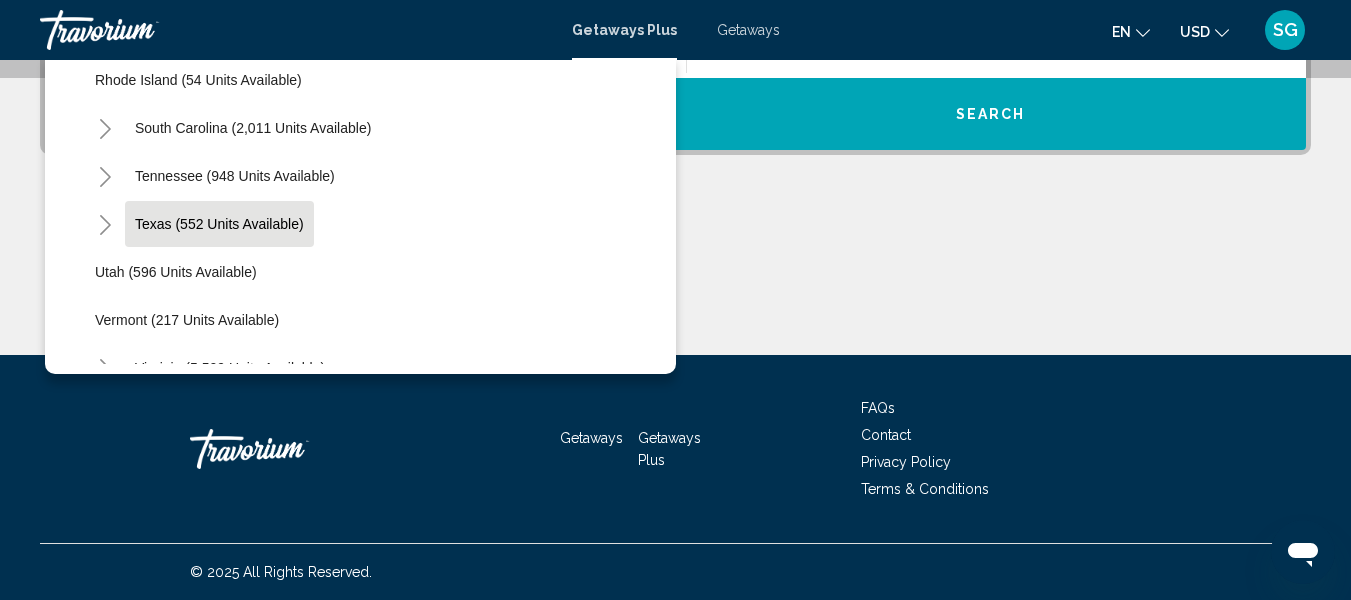 click on "Texas (552 units available)" 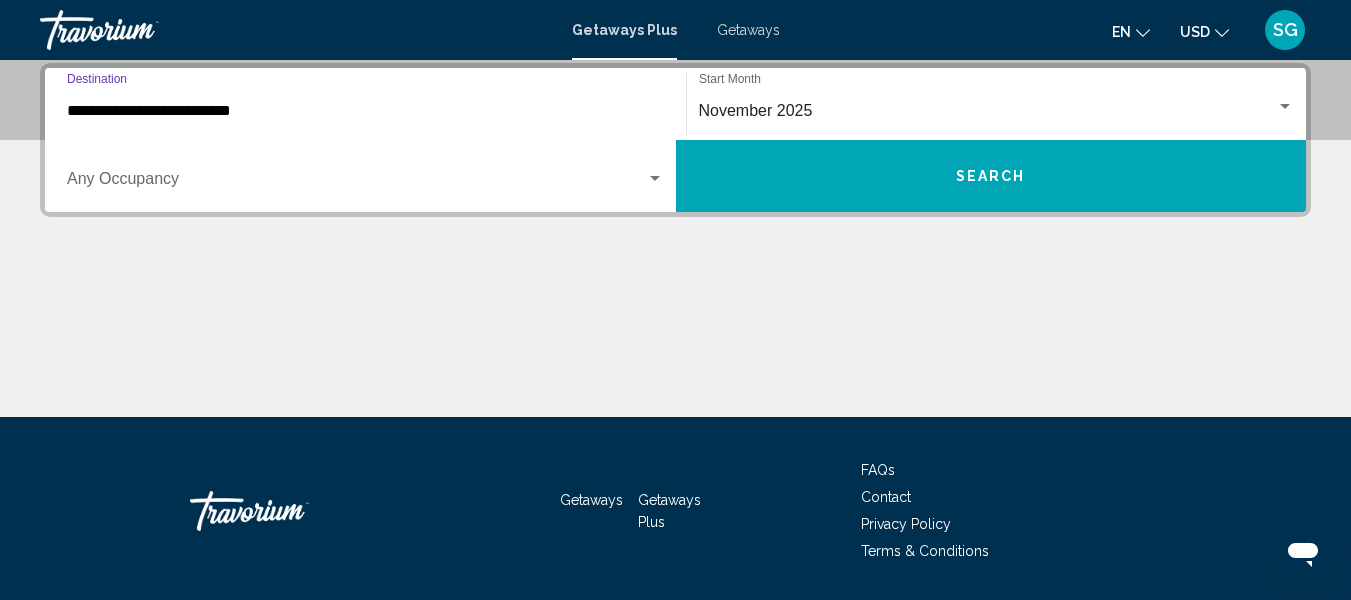 scroll, scrollTop: 458, scrollLeft: 0, axis: vertical 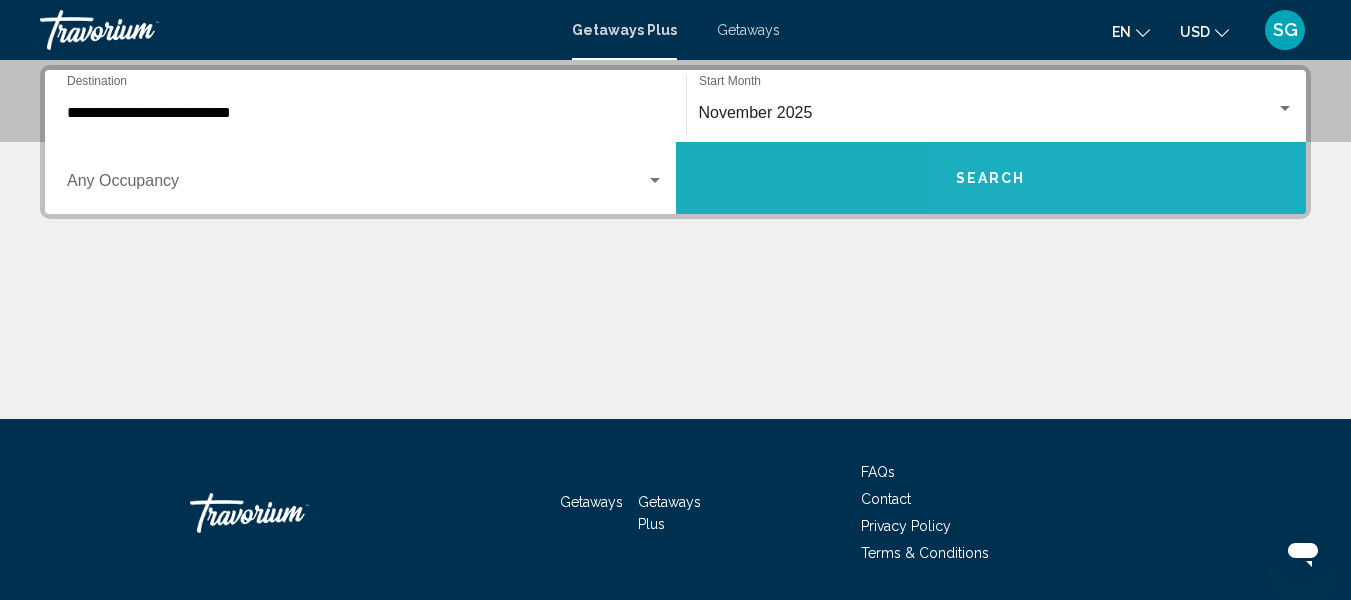 click on "Search" at bounding box center [991, 178] 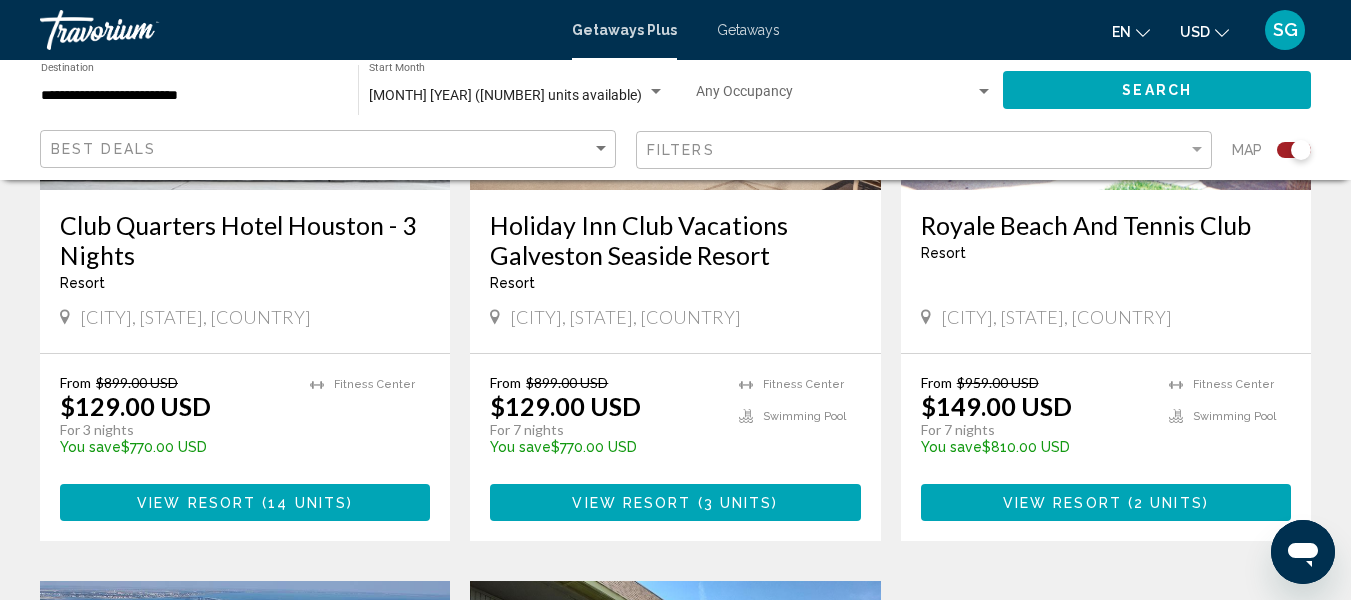 scroll, scrollTop: 2370, scrollLeft: 0, axis: vertical 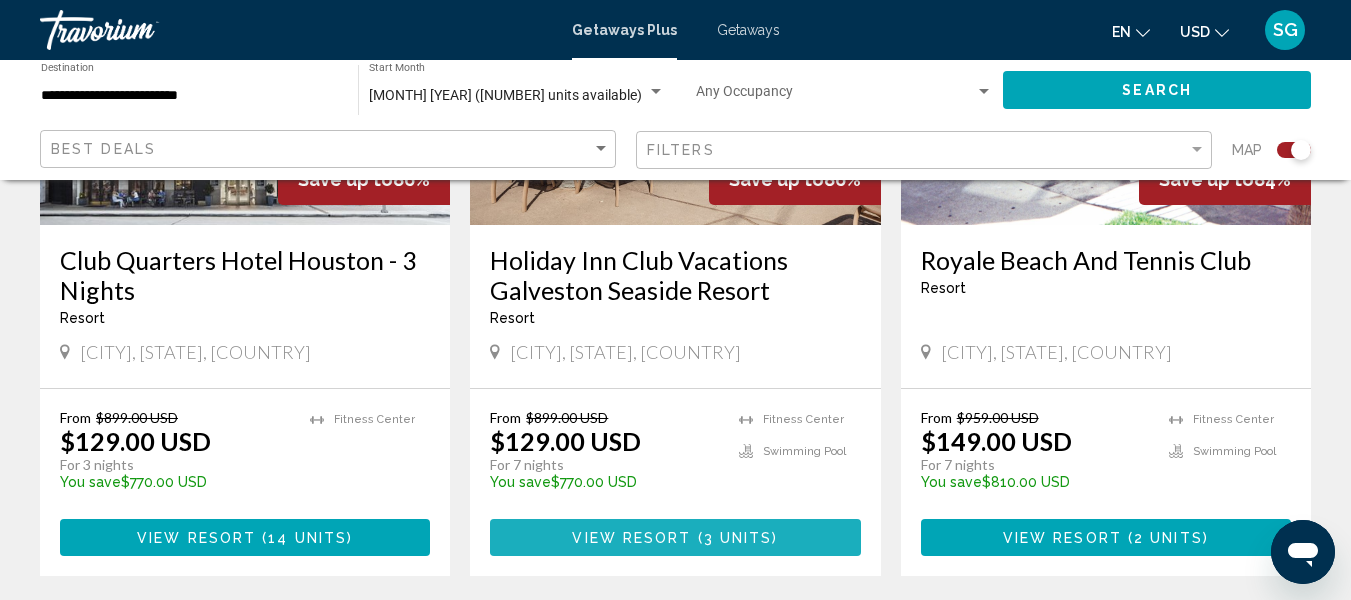 click on "View Resort" at bounding box center [631, 538] 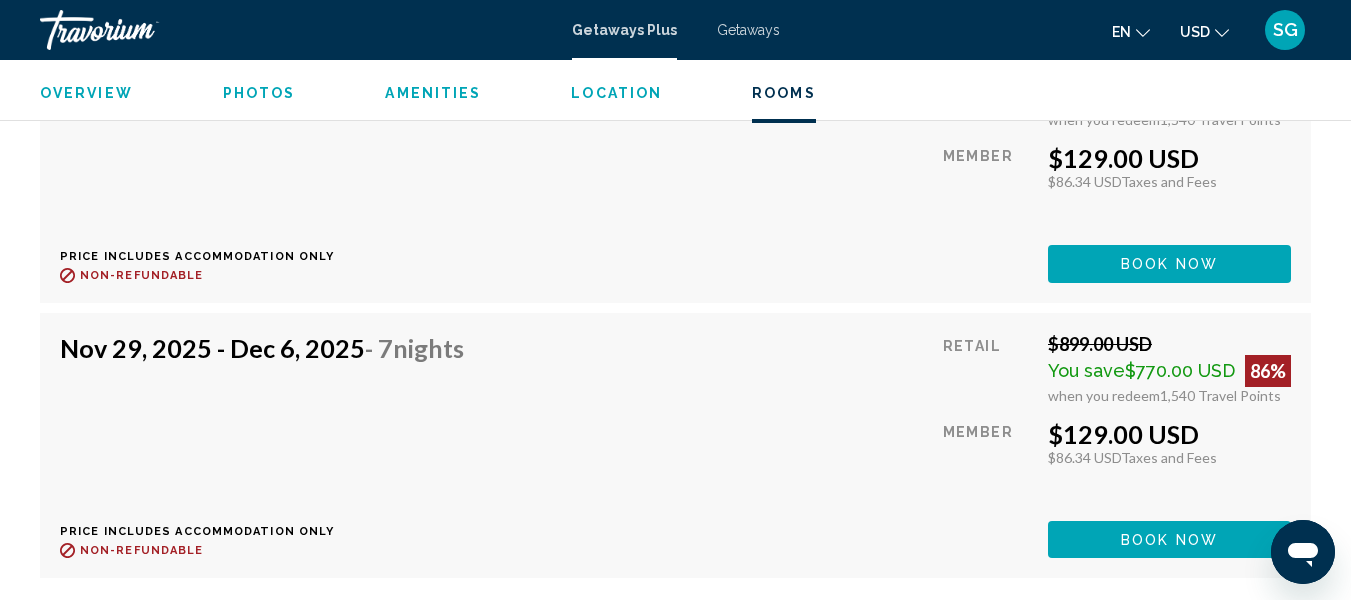 scroll, scrollTop: 5009, scrollLeft: 0, axis: vertical 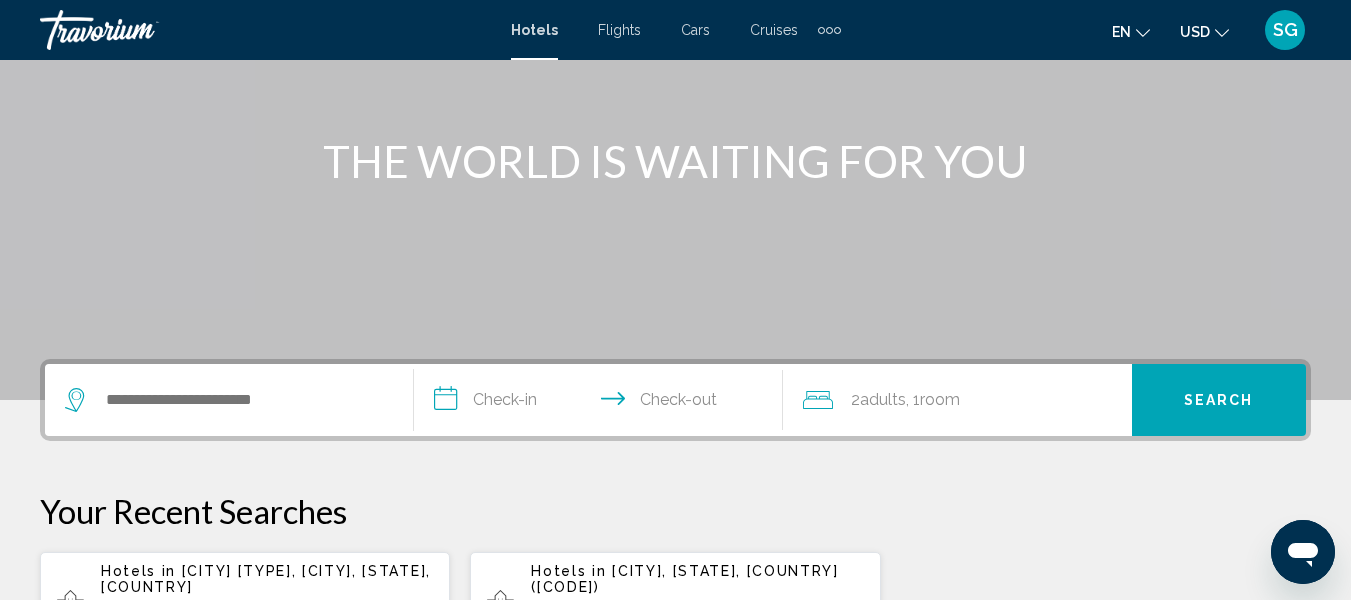 click 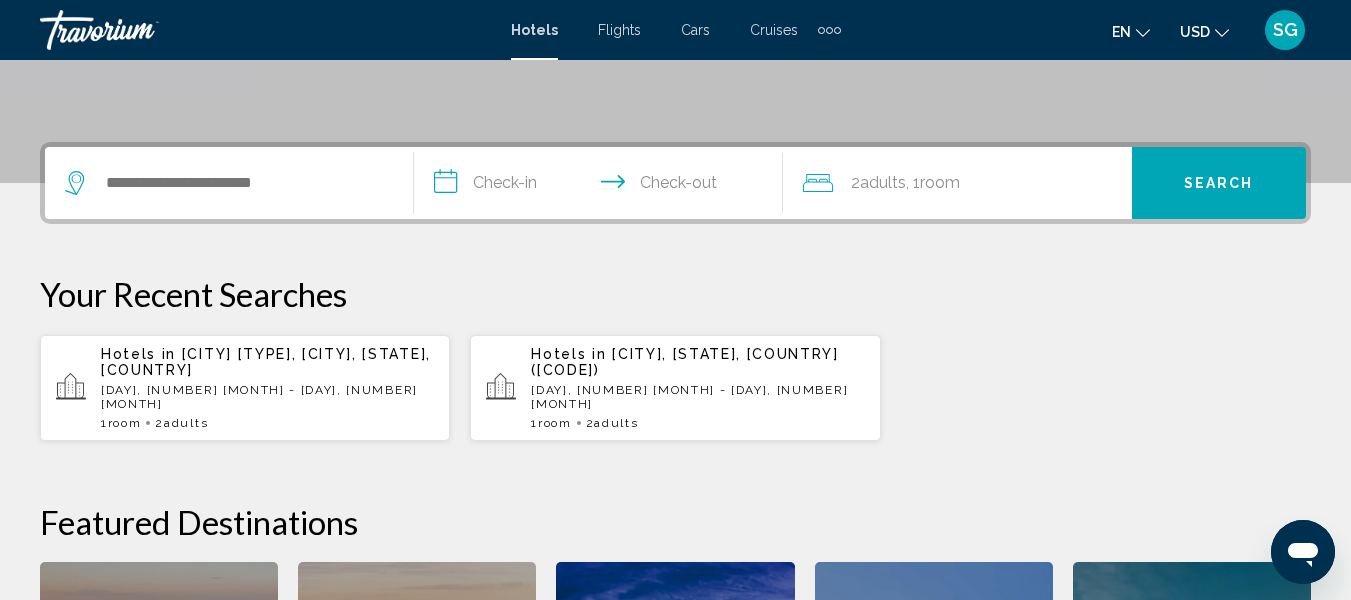 scroll, scrollTop: 494, scrollLeft: 0, axis: vertical 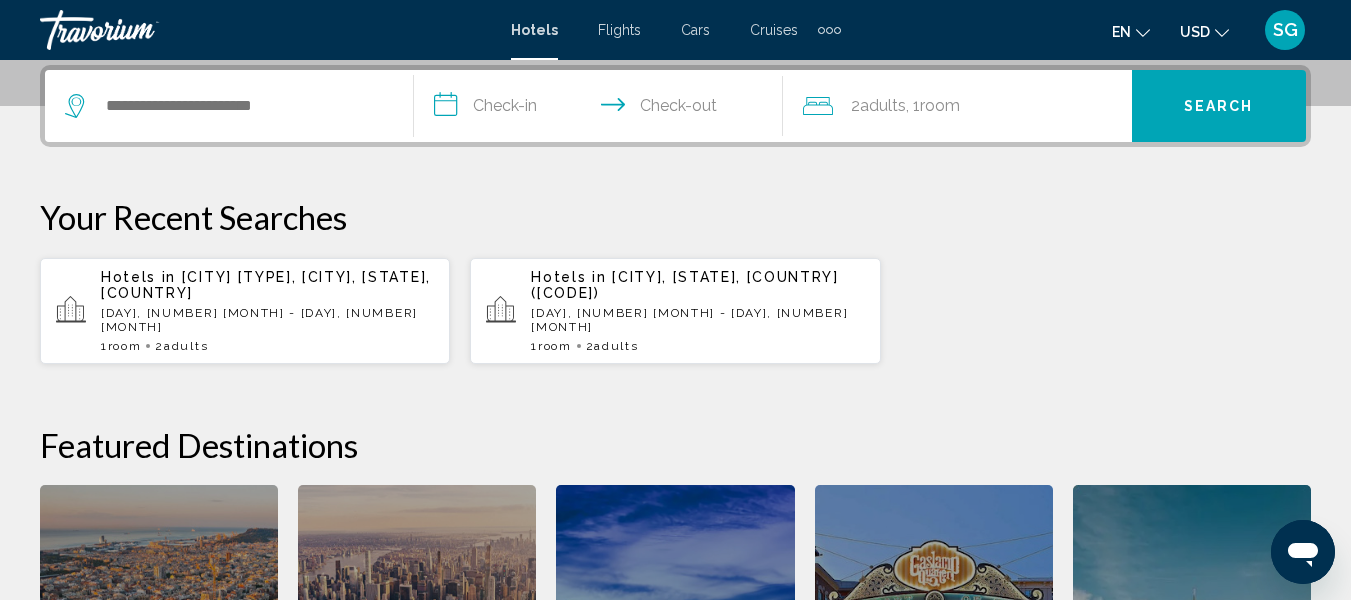 click 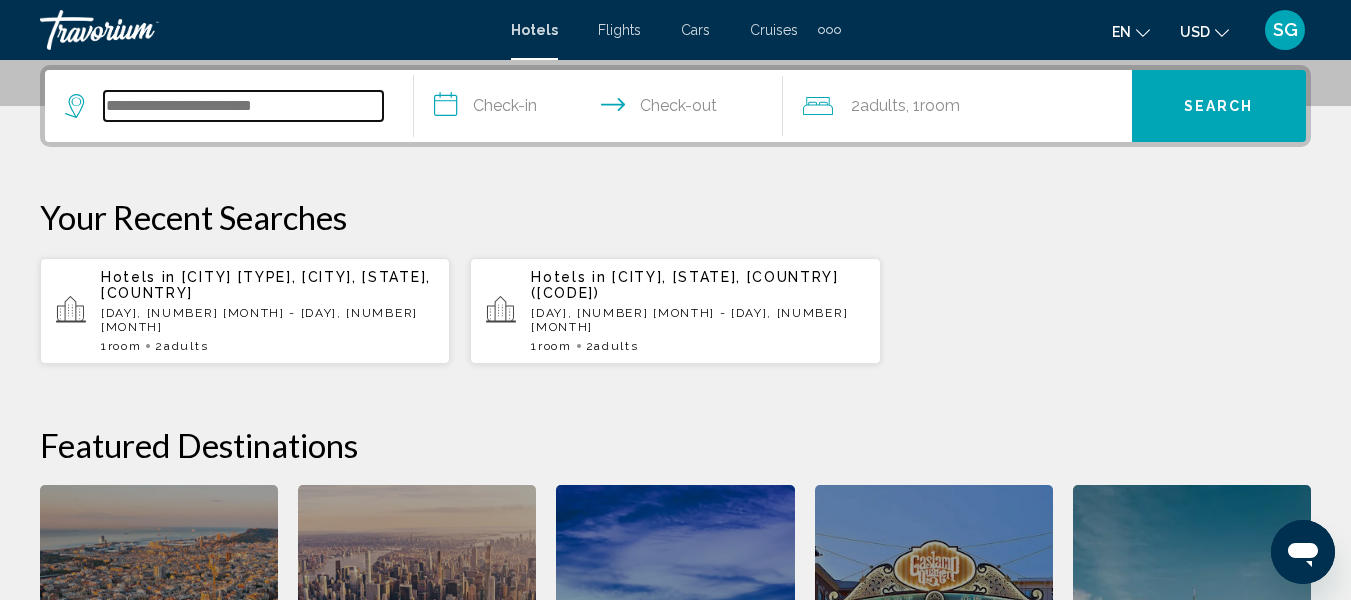 click at bounding box center (243, 106) 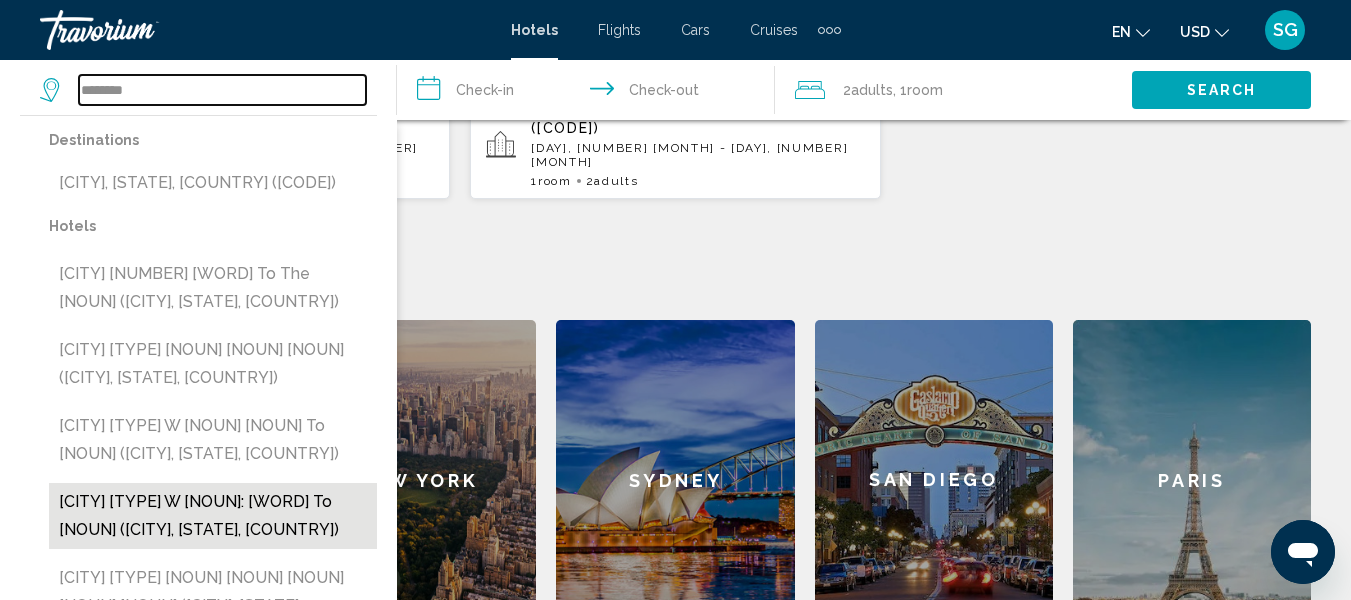 scroll, scrollTop: 694, scrollLeft: 0, axis: vertical 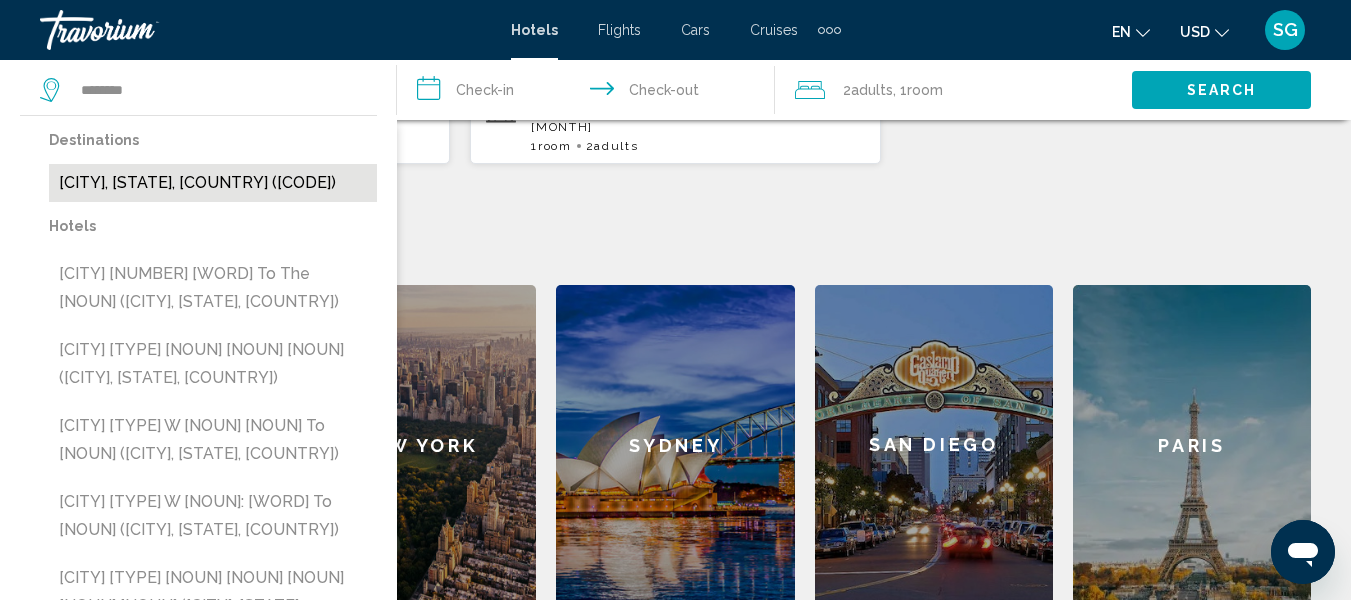 click on "[CITY], [STATE], [COUNTRY] ([CODE])" at bounding box center [213, 183] 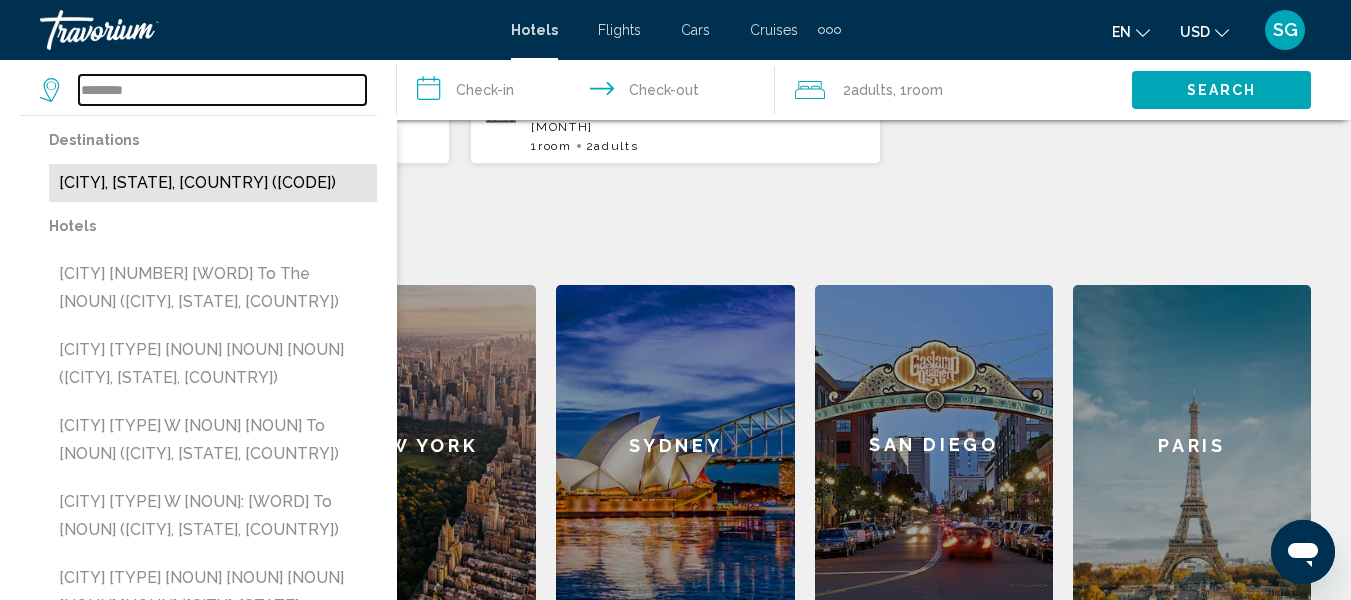 type on "**********" 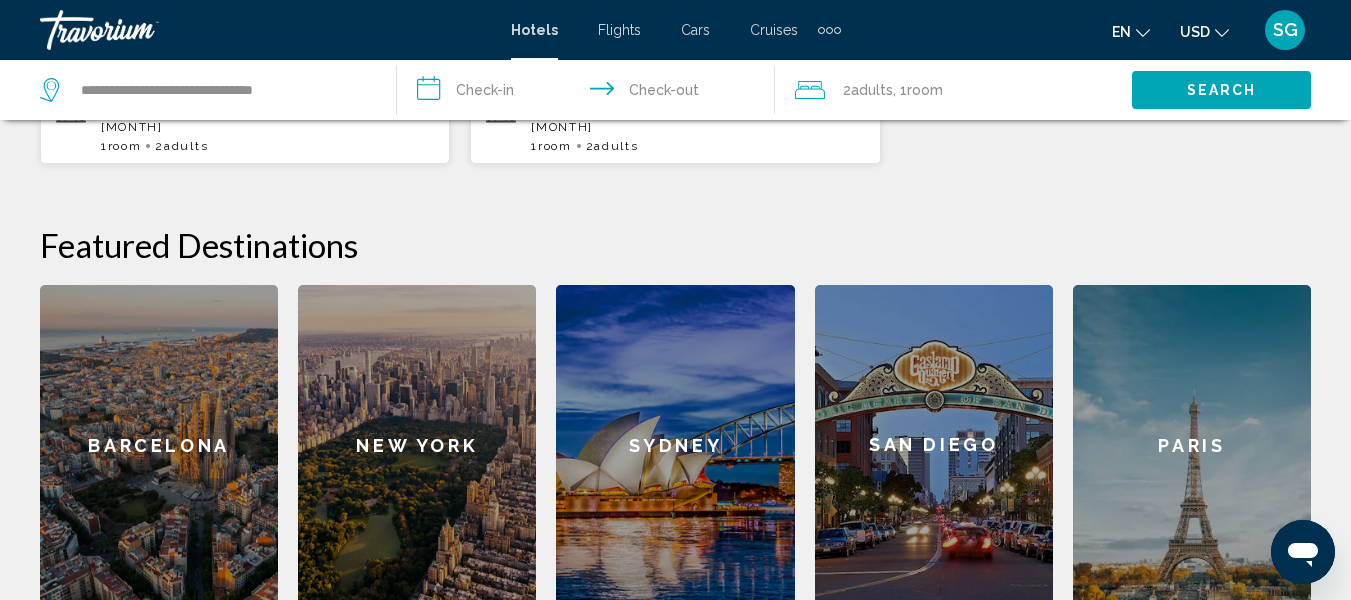 click on "**********" at bounding box center (589, 93) 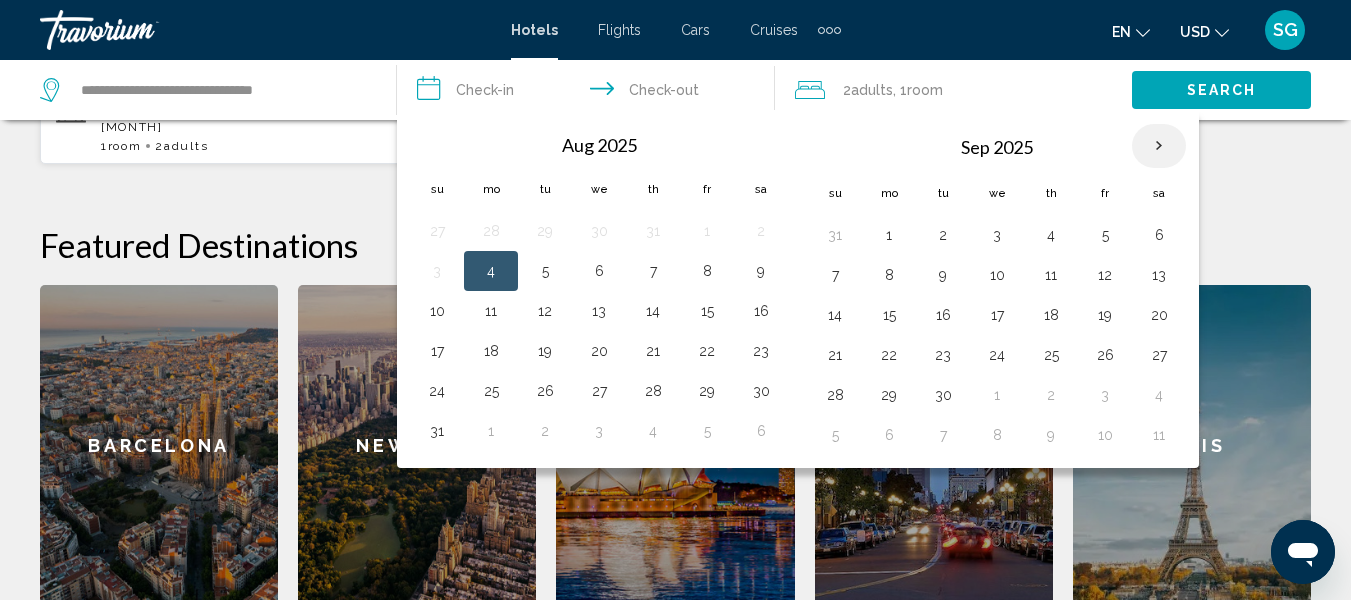 click at bounding box center (1159, 146) 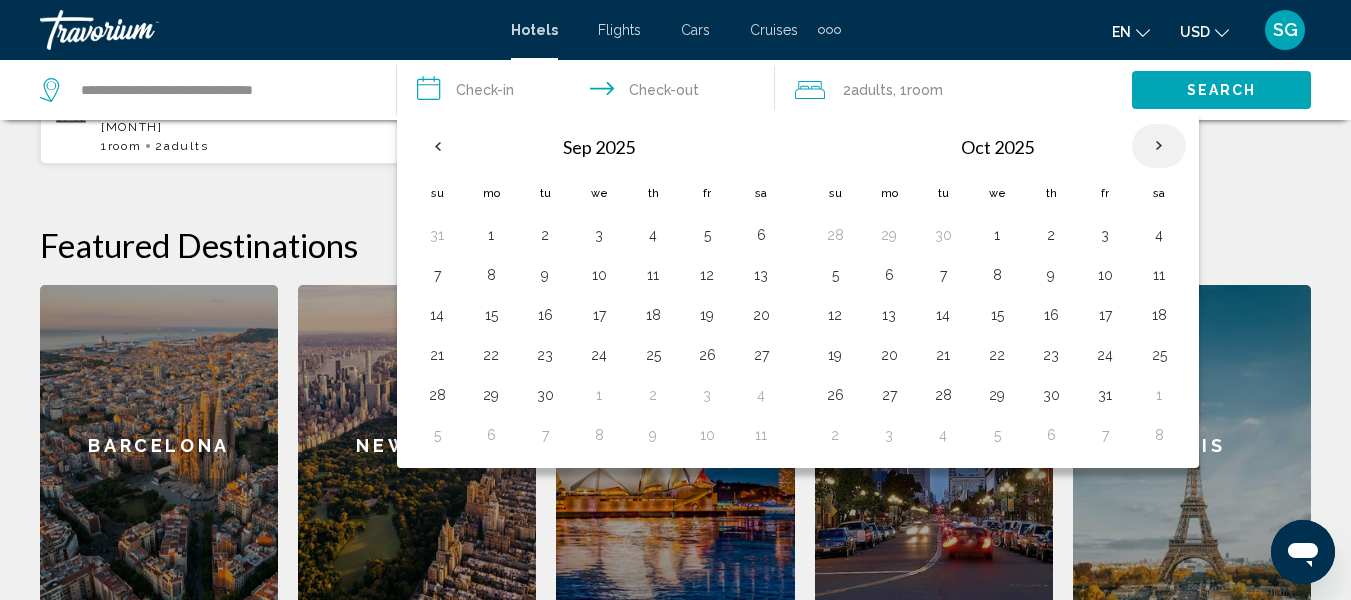 click at bounding box center [1159, 146] 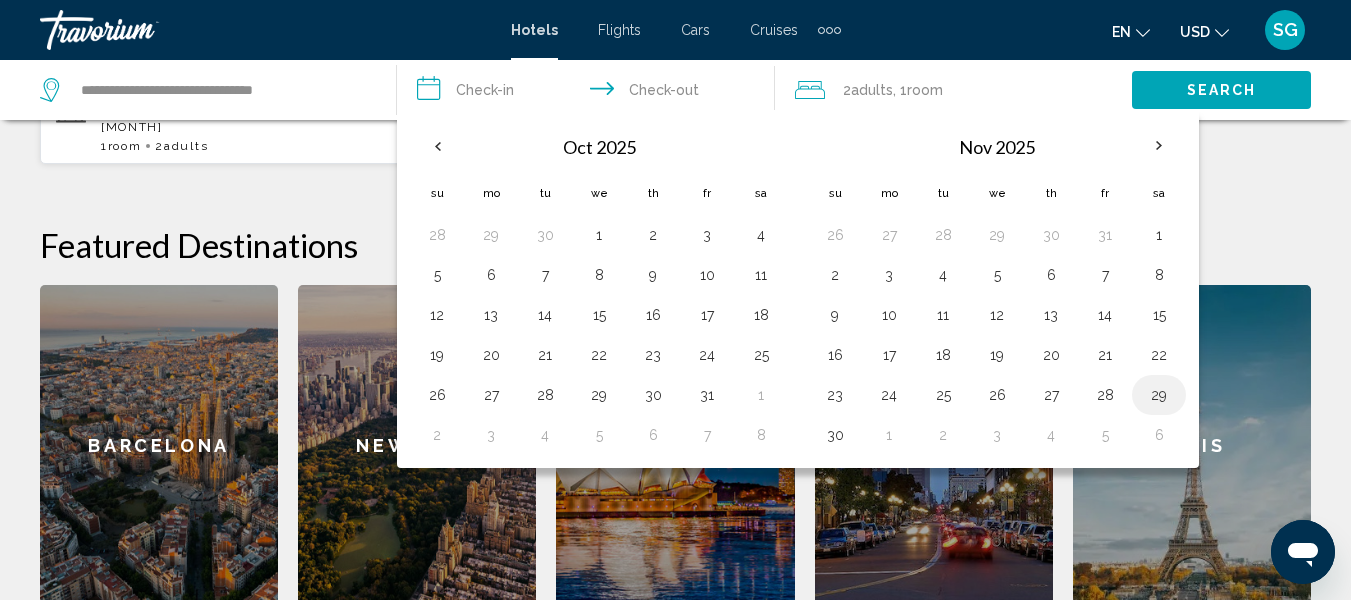 click on "29" at bounding box center (1159, 395) 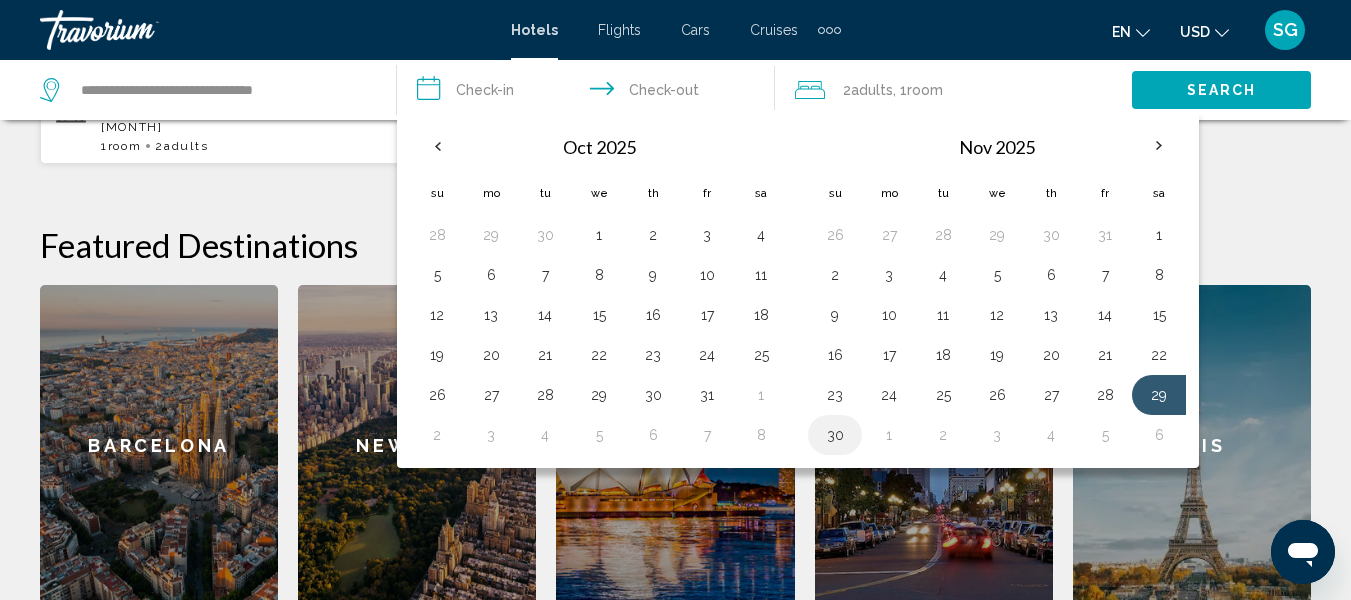 click on "30" at bounding box center (835, 435) 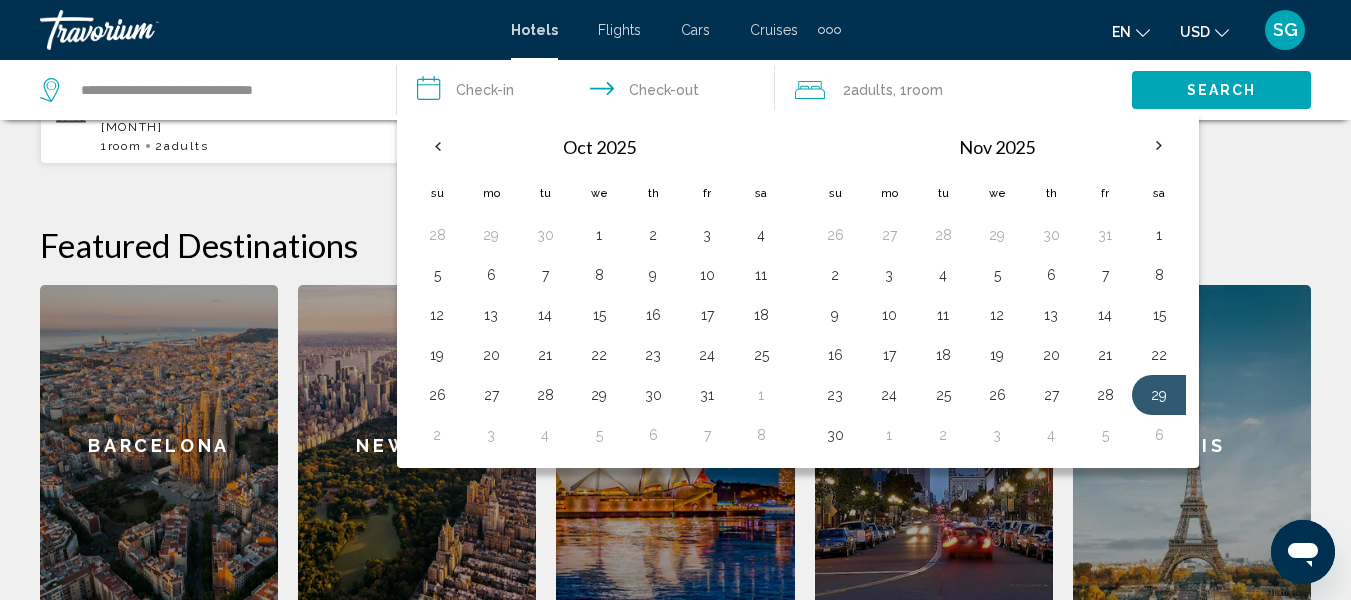 type on "**********" 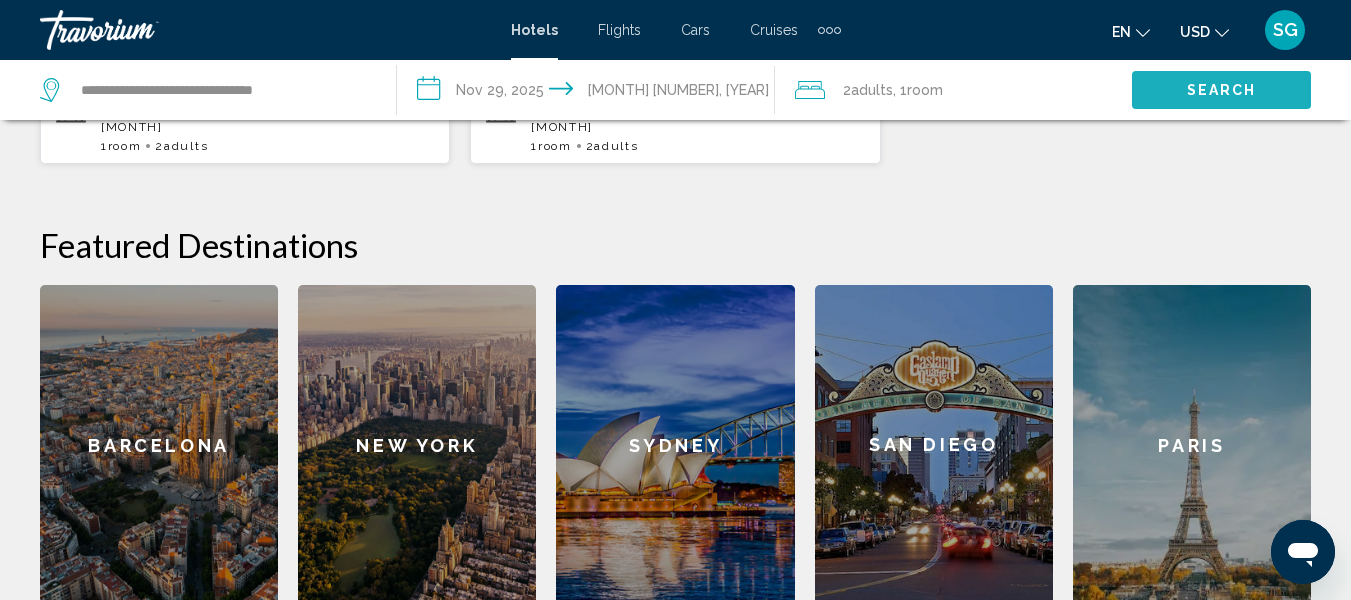 click on "Search" at bounding box center [1222, 91] 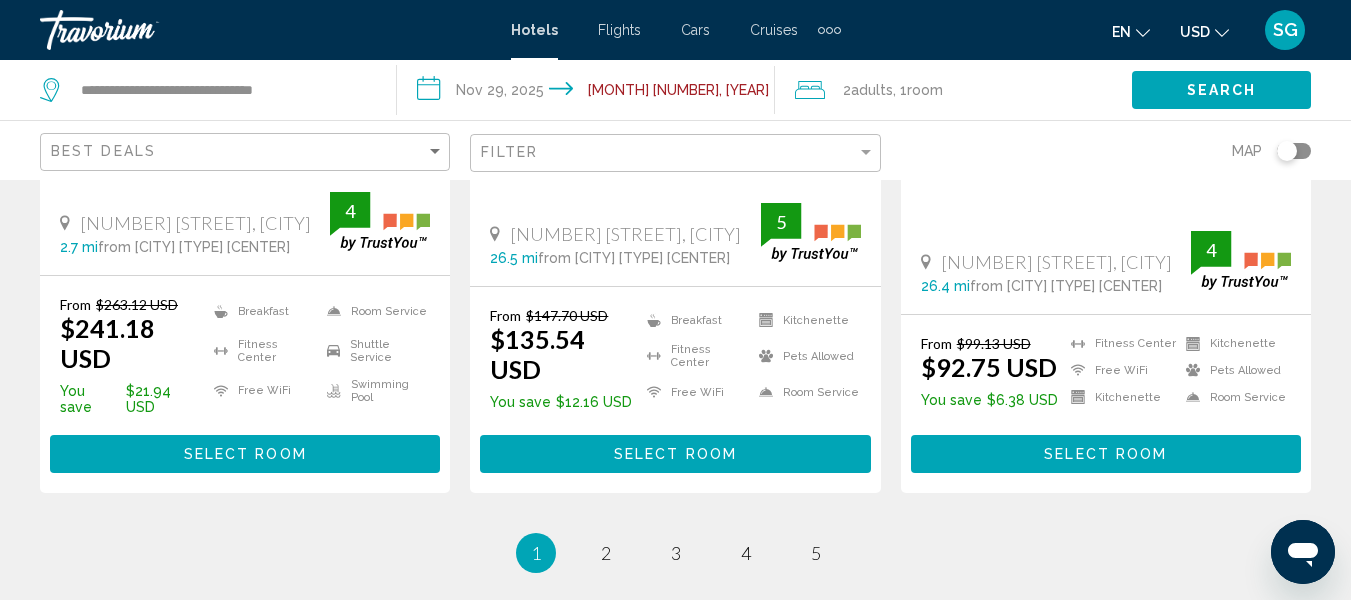 scroll, scrollTop: 3064, scrollLeft: 0, axis: vertical 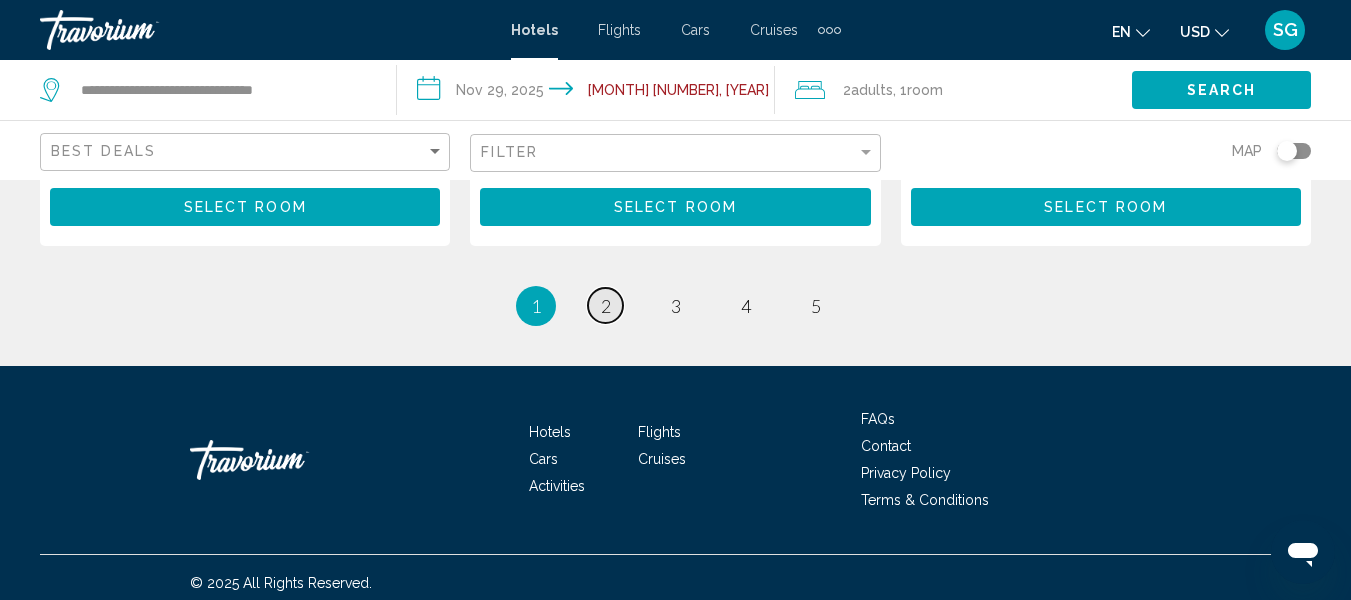 click on "2" at bounding box center [606, 306] 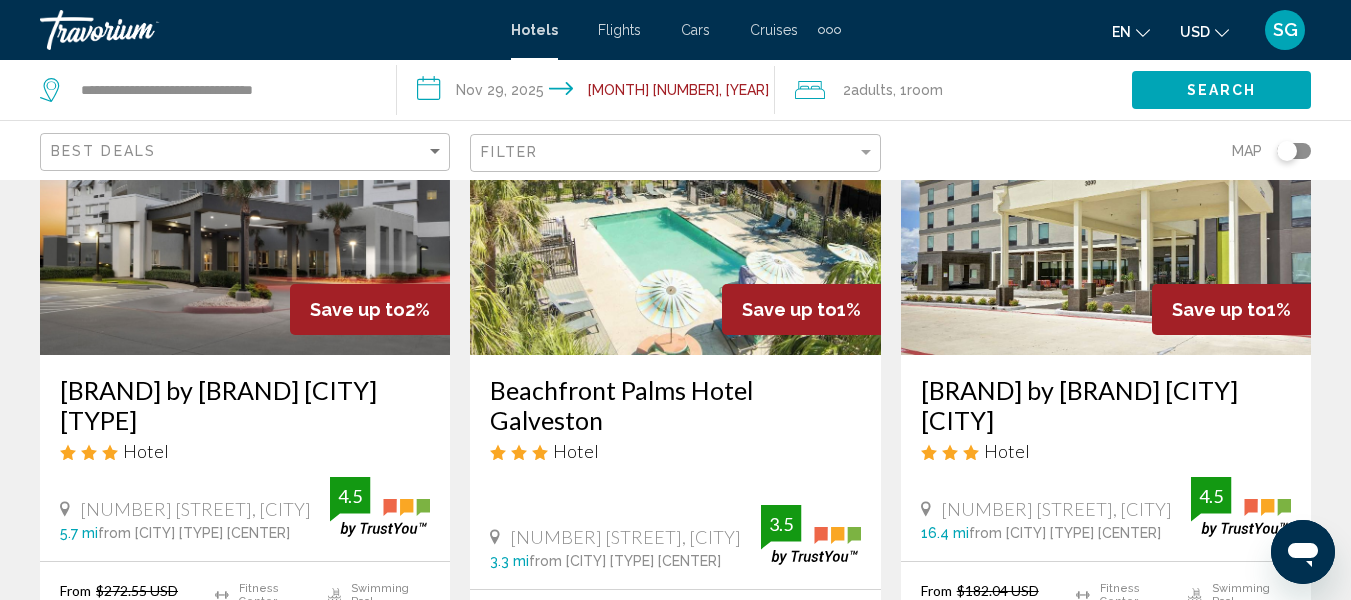 scroll, scrollTop: 2800, scrollLeft: 0, axis: vertical 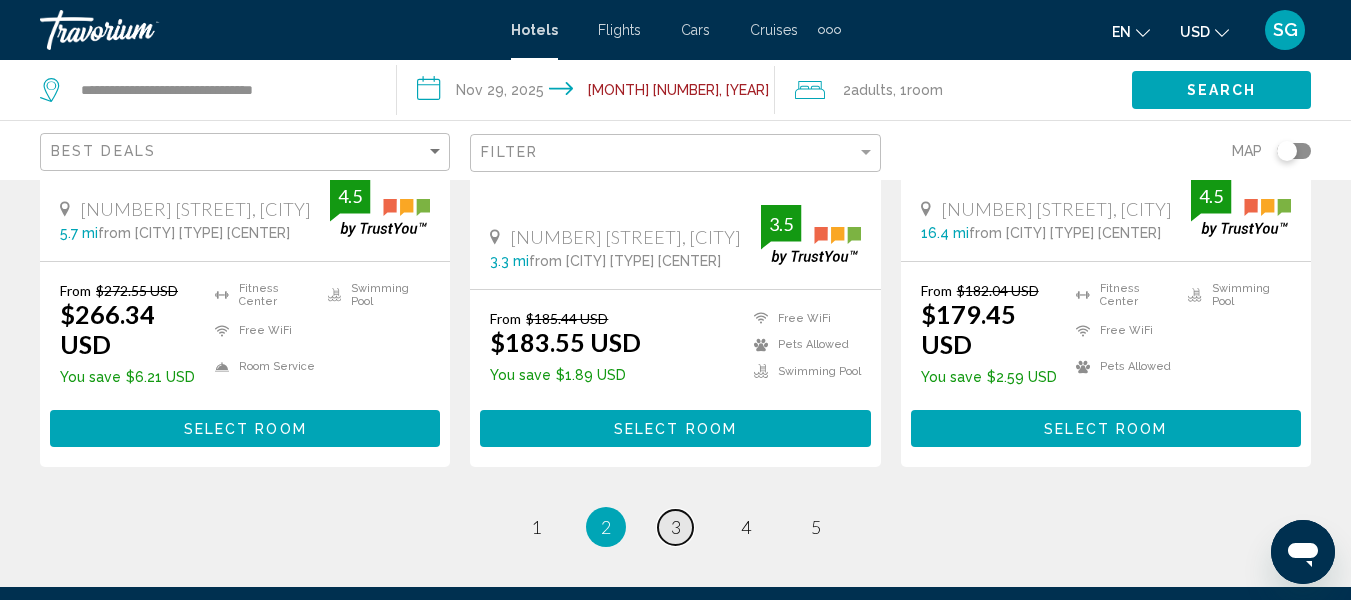 click on "3" at bounding box center [676, 527] 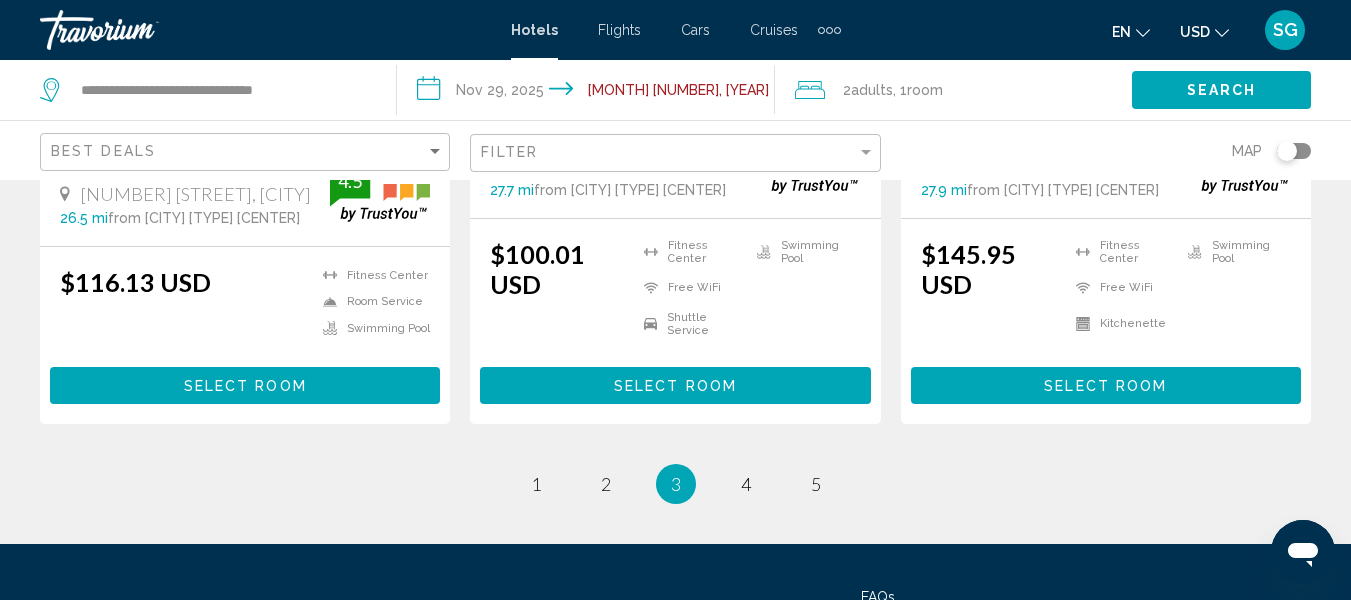 scroll, scrollTop: 3000, scrollLeft: 0, axis: vertical 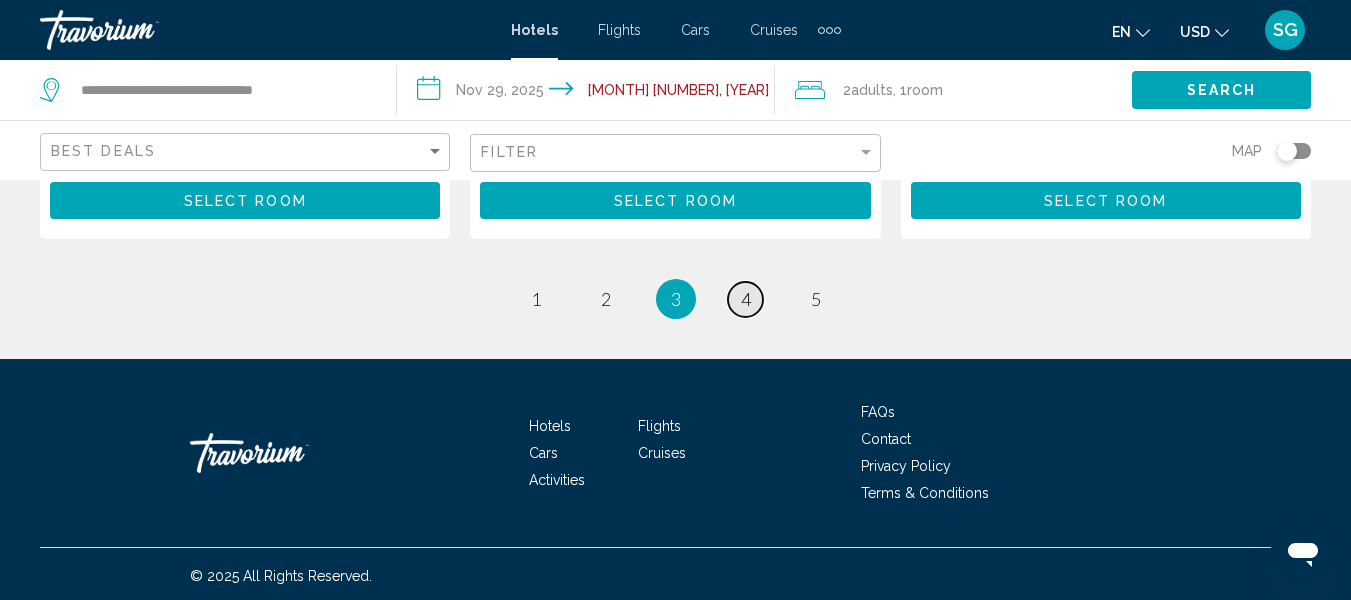 click on "page  4" at bounding box center [745, 299] 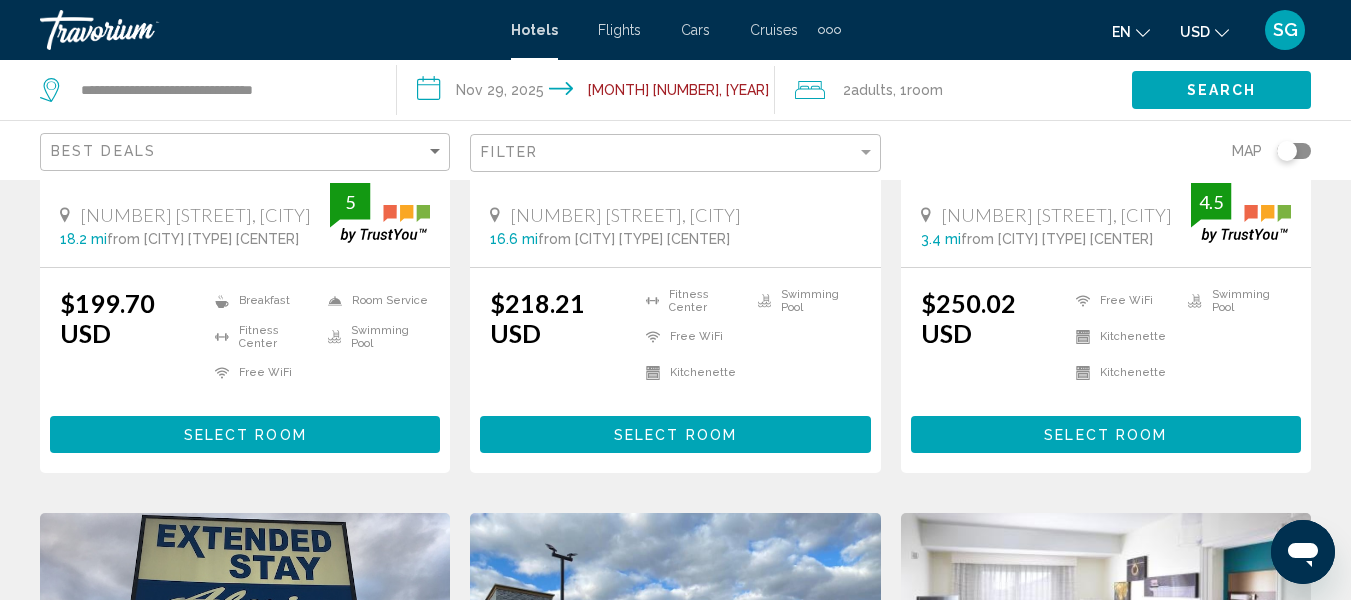 scroll, scrollTop: 2000, scrollLeft: 0, axis: vertical 